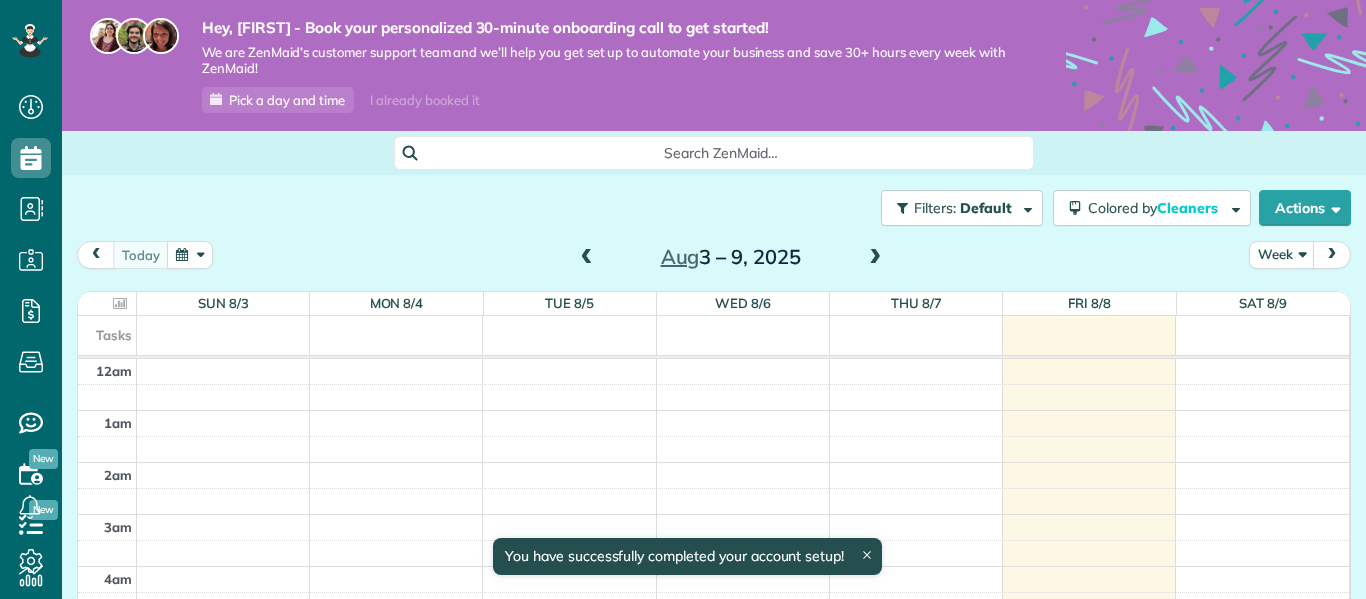 scroll, scrollTop: 0, scrollLeft: 0, axis: both 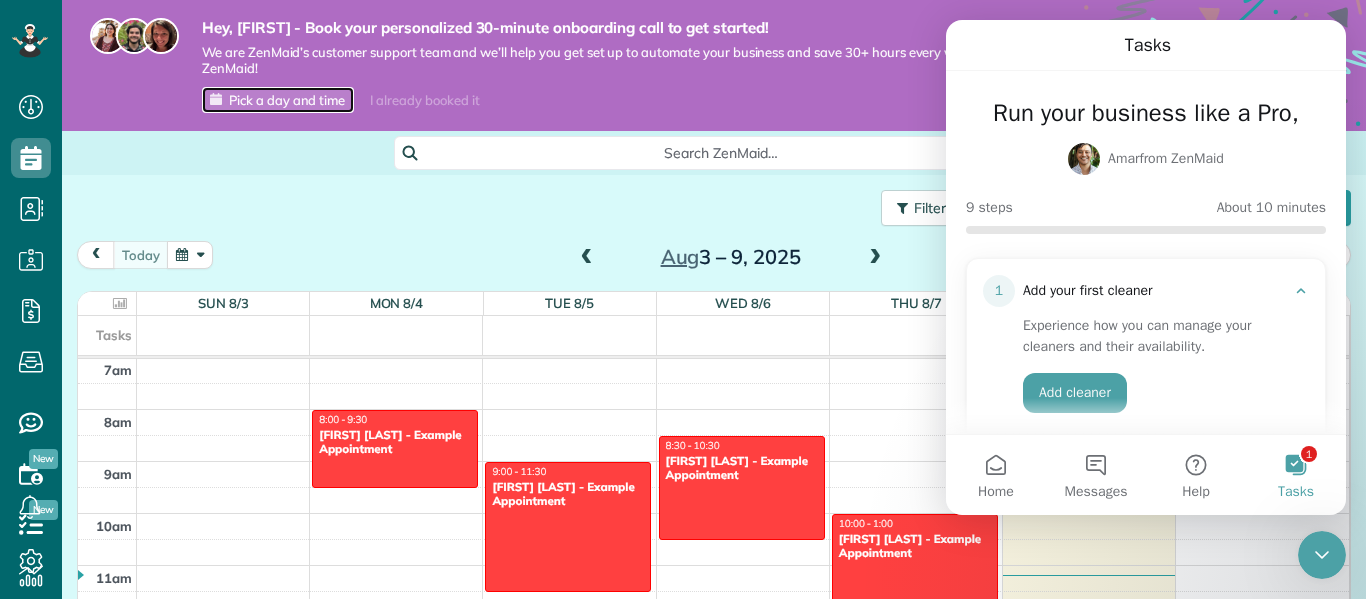click on "Pick a day and time" at bounding box center (278, 100) 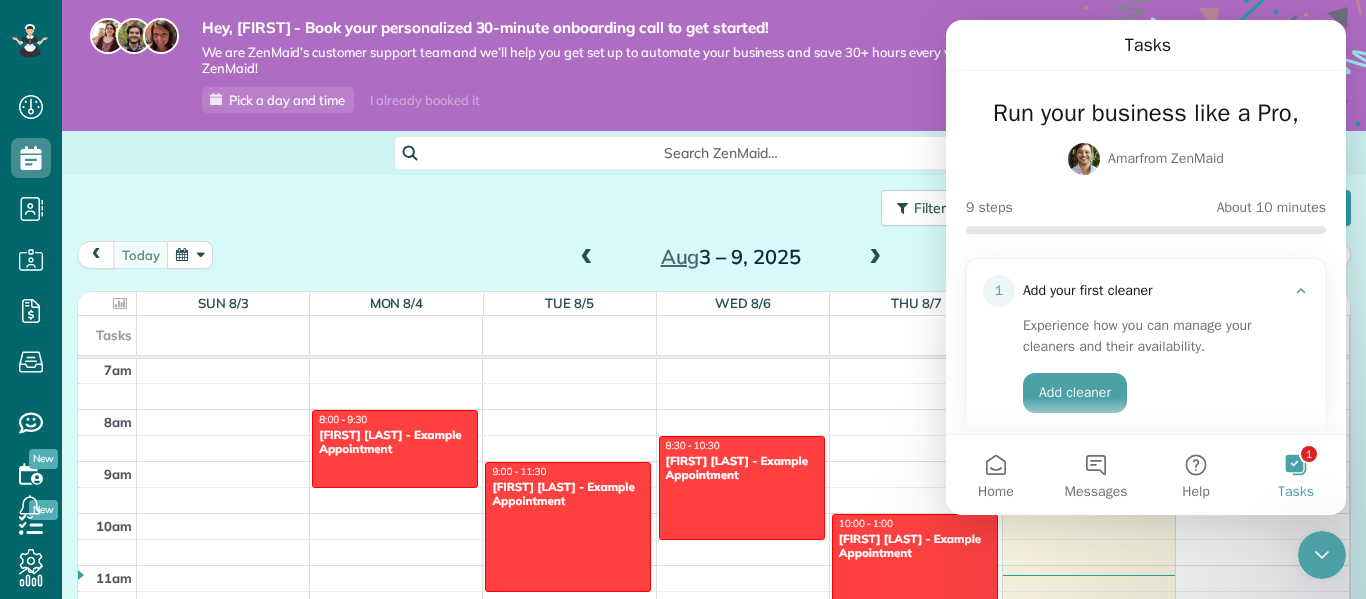 click on "Hey, deangelia - Book your personalized 30-minute onboarding call to get started!
We are ZenMaid’s customer support team and we’ll help you get set up to automate your business and save 30+ hours every week with ZenMaid!
Pick a day and time
I already booked it" at bounding box center [714, 65] 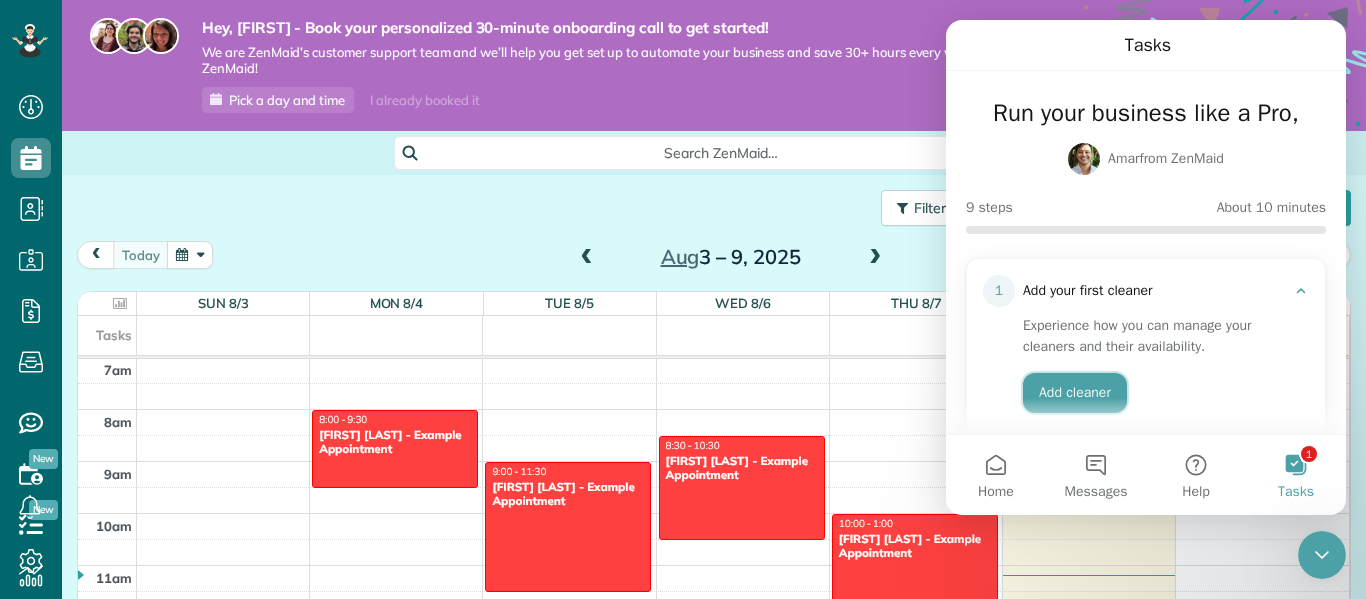 click on "Add cleaner" at bounding box center (1075, 393) 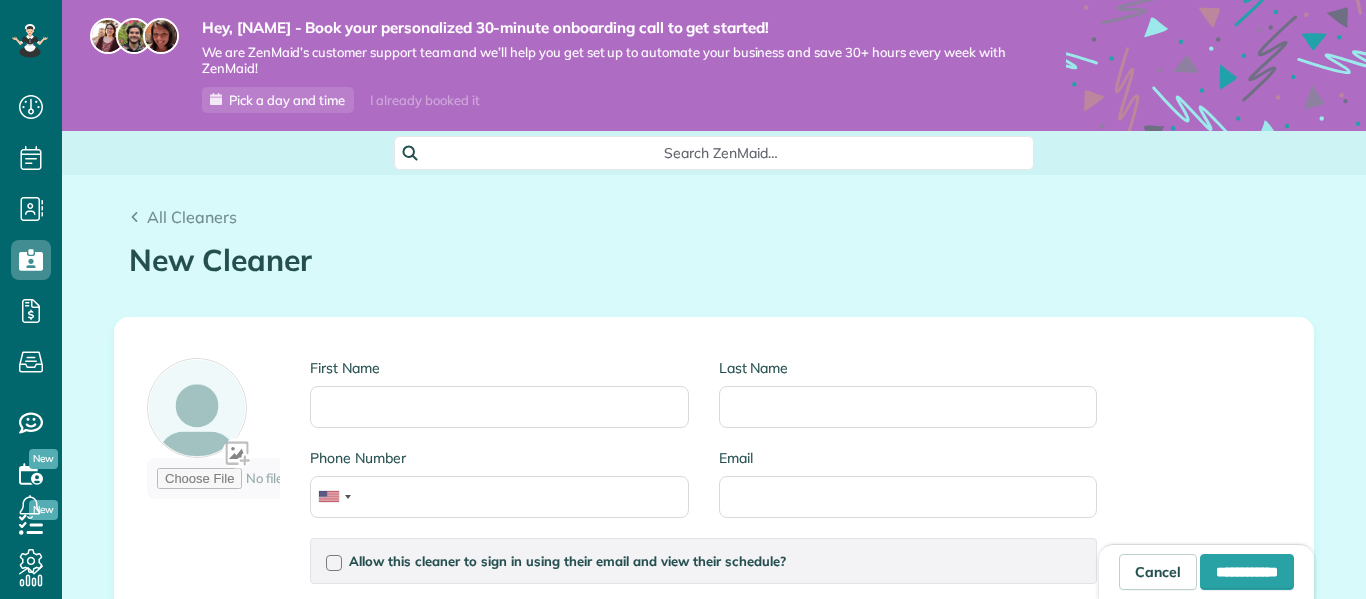 scroll, scrollTop: 0, scrollLeft: 0, axis: both 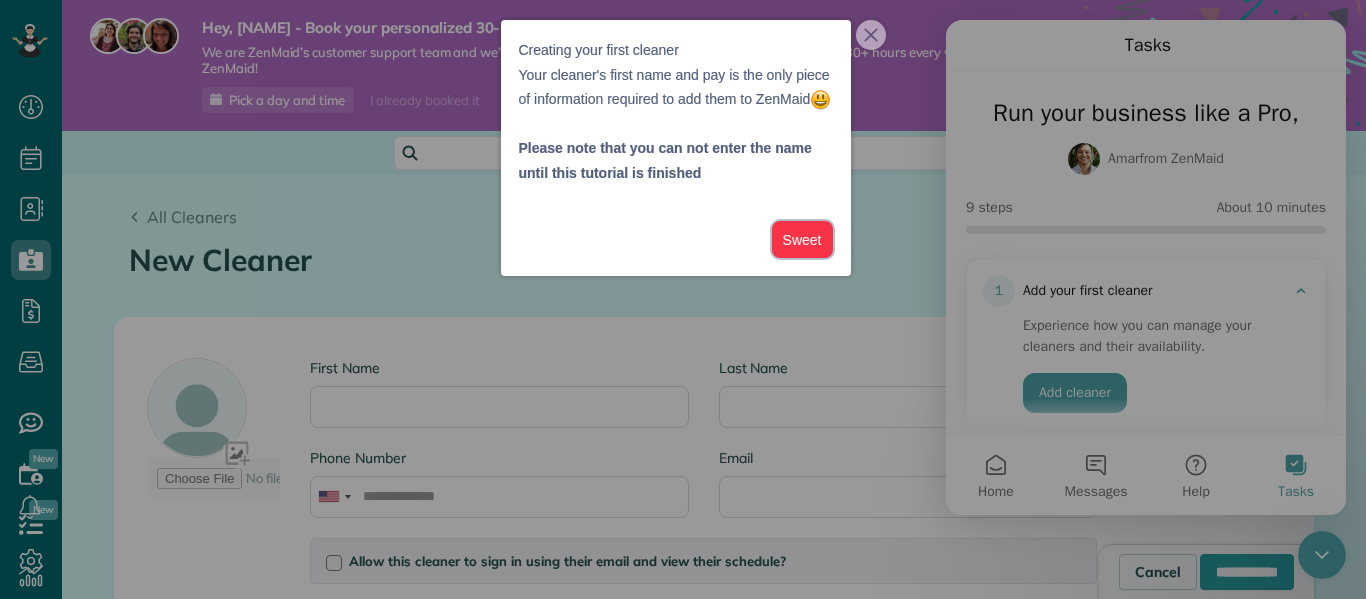 click on "Sweet" at bounding box center [802, 239] 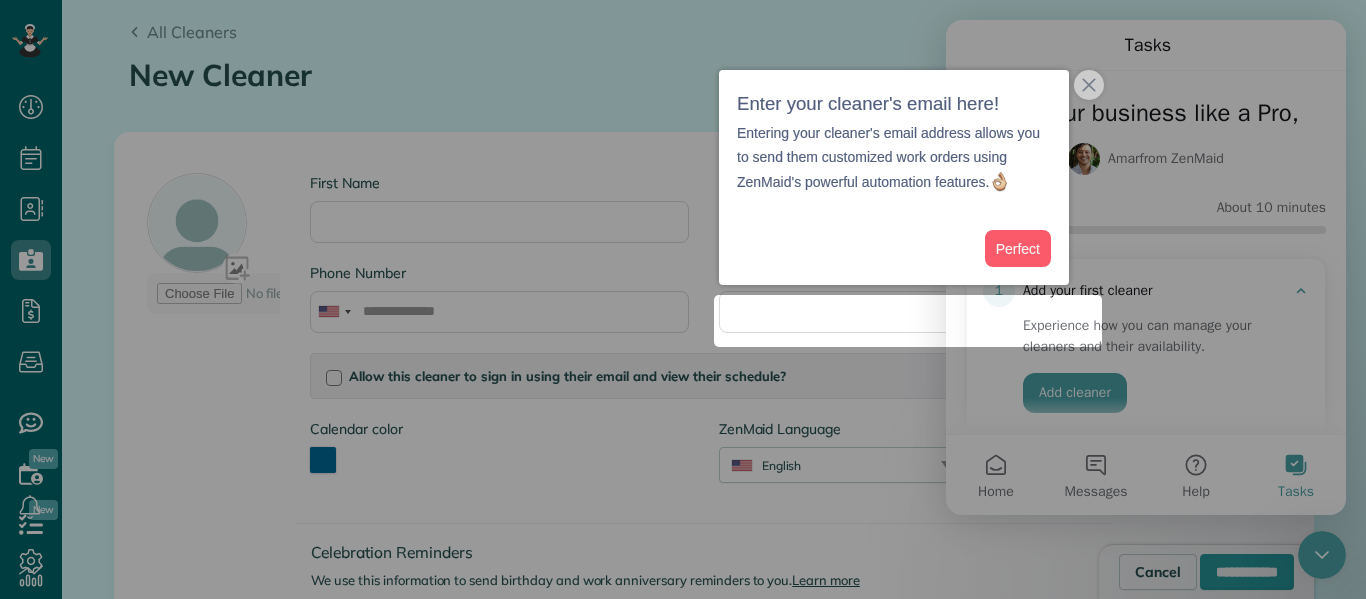 scroll, scrollTop: 197, scrollLeft: 0, axis: vertical 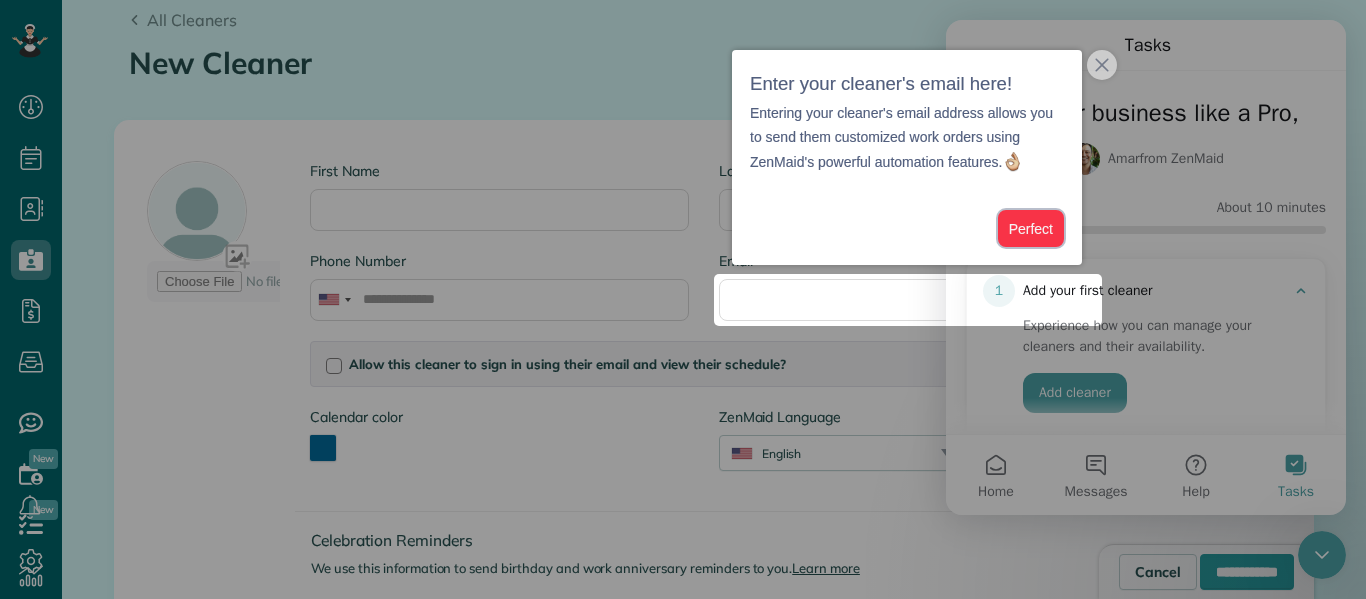 click on "Perfect" at bounding box center (1031, 228) 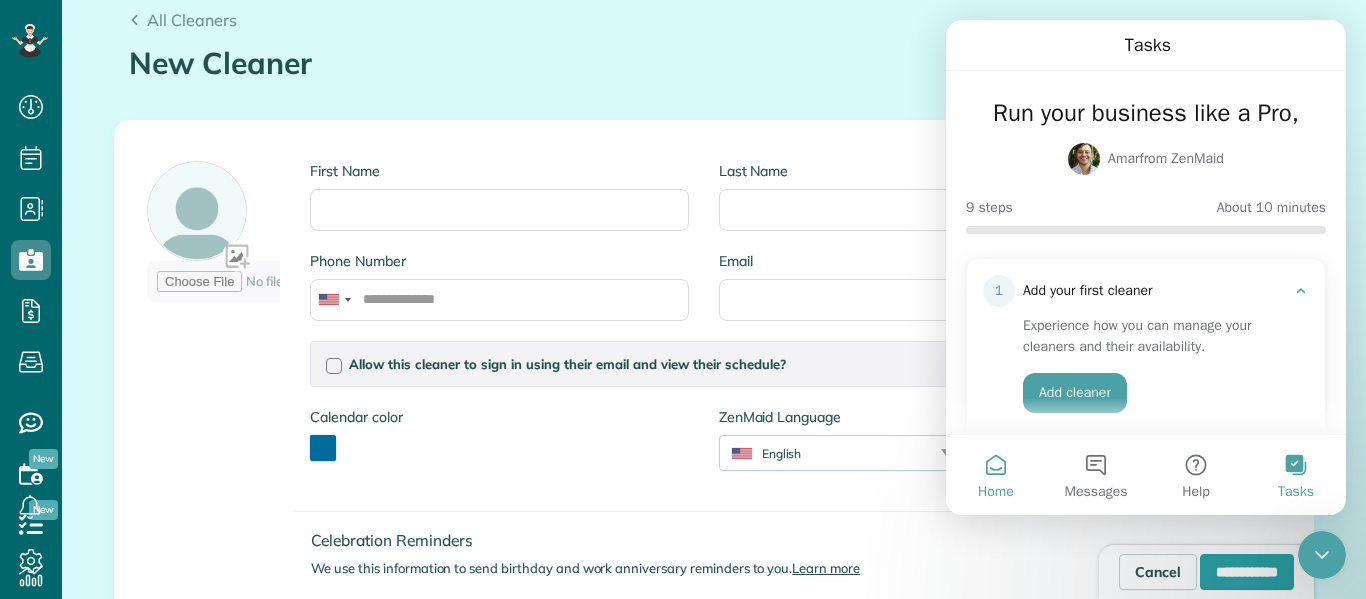 click on "Home" at bounding box center [996, 475] 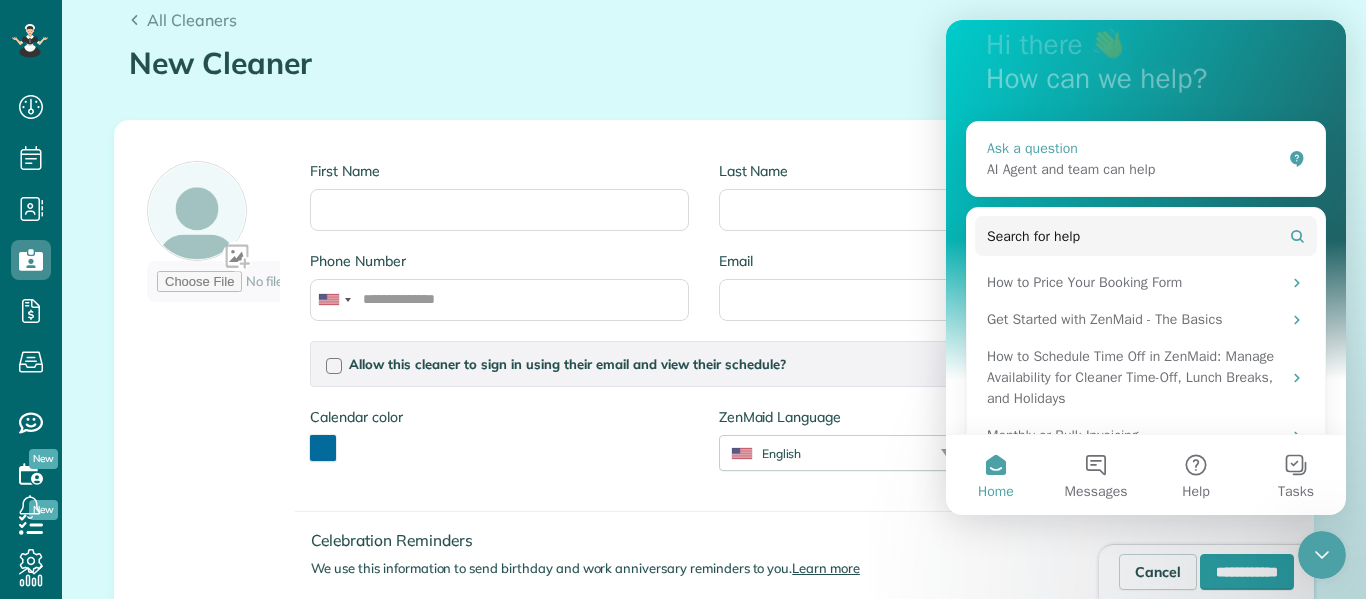 scroll, scrollTop: 173, scrollLeft: 0, axis: vertical 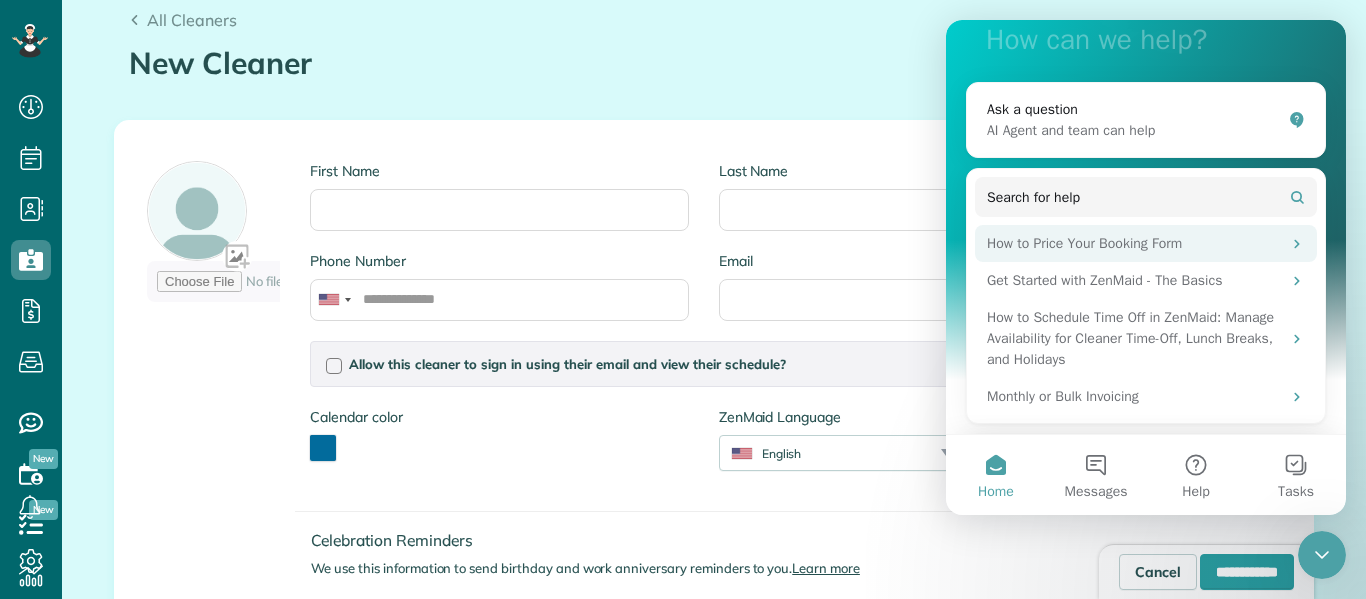 click on "How to Price Your Booking Form" at bounding box center [1134, 243] 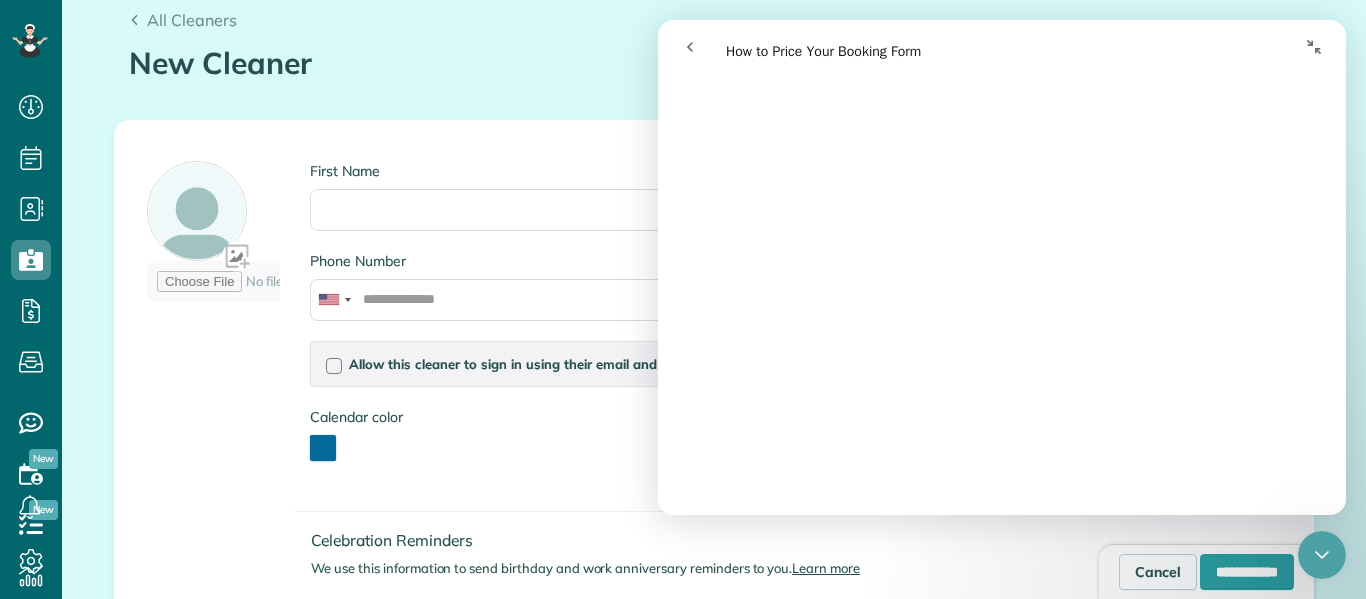 scroll, scrollTop: 71, scrollLeft: 0, axis: vertical 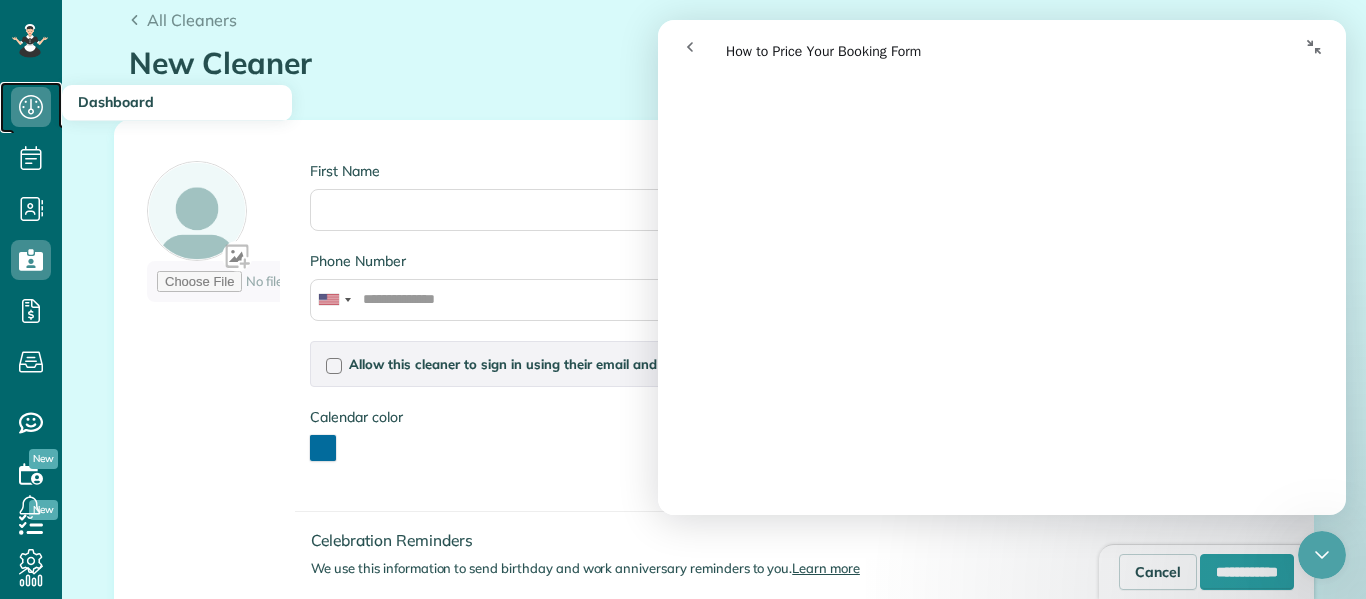 click on "Dashboard" at bounding box center (31, 107) 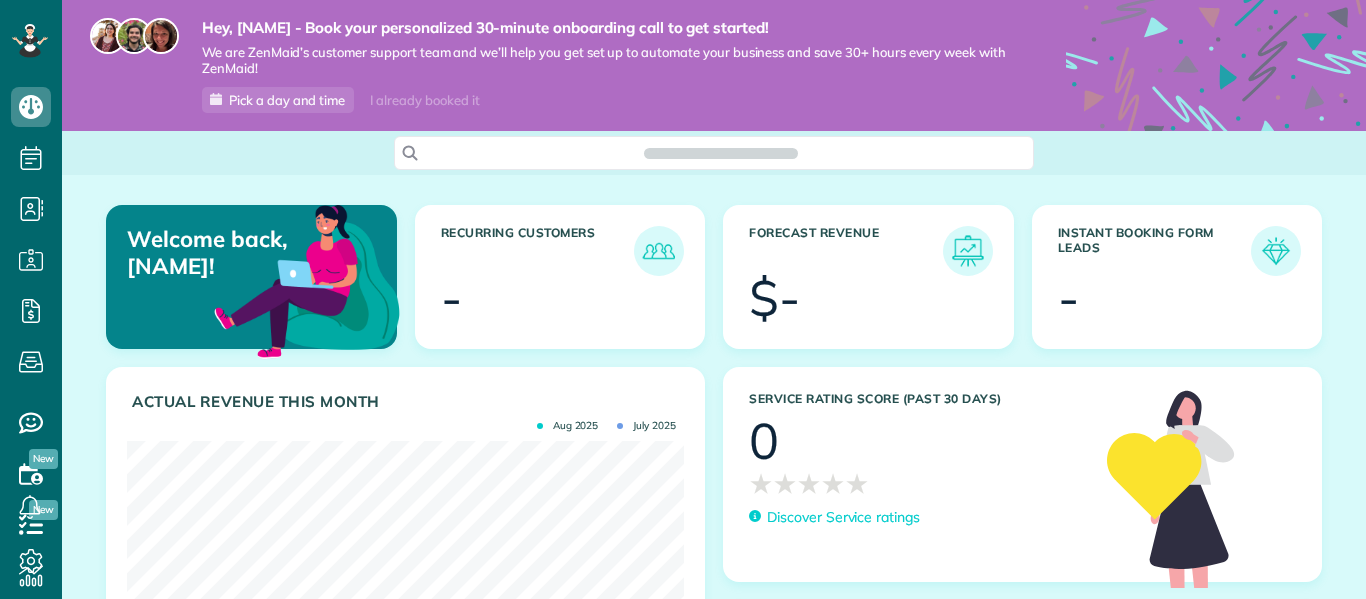 scroll, scrollTop: 0, scrollLeft: 0, axis: both 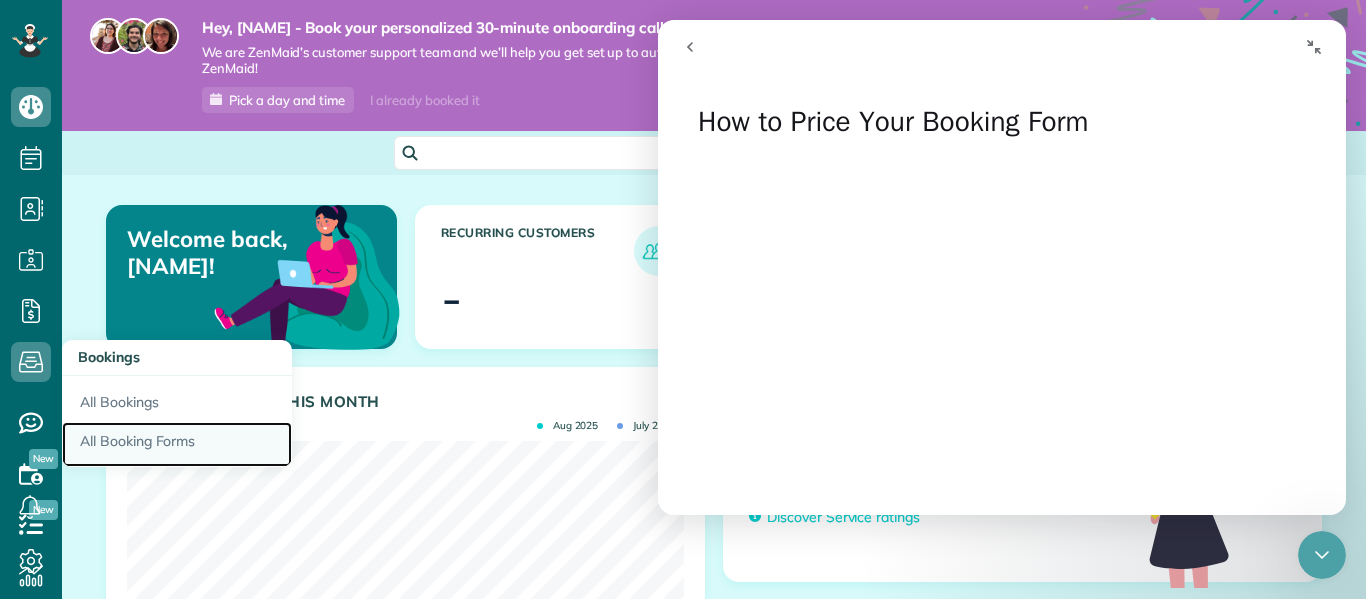 click on "All Booking Forms" at bounding box center [177, 445] 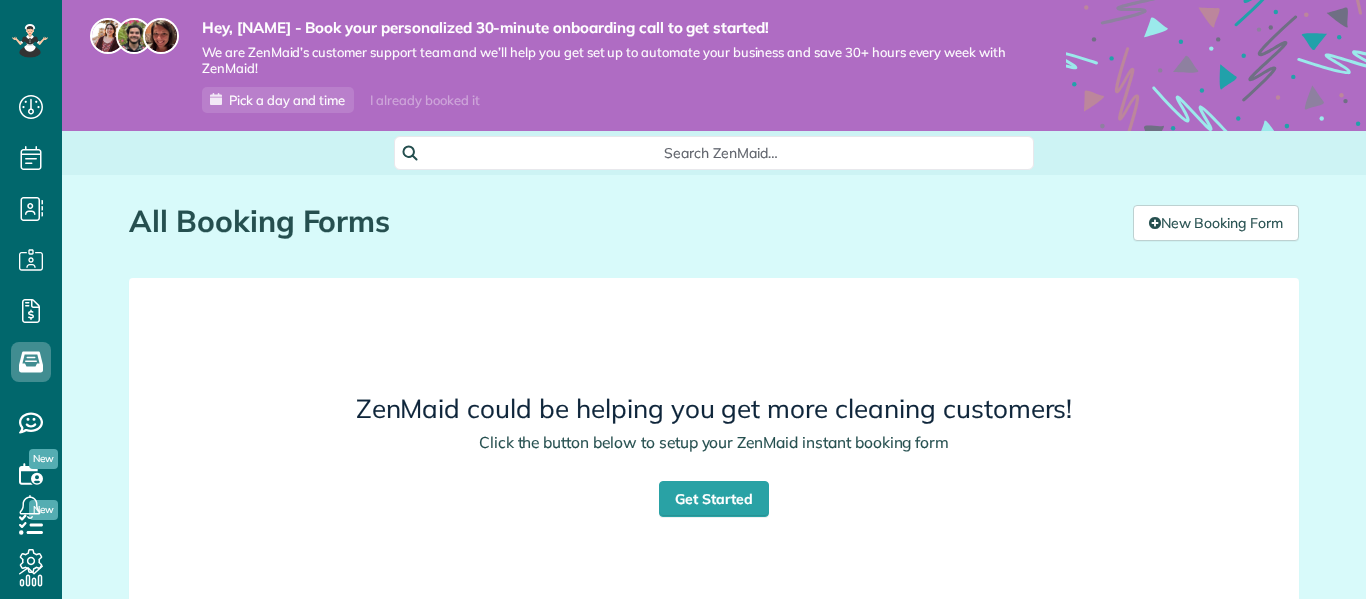 scroll, scrollTop: 0, scrollLeft: 0, axis: both 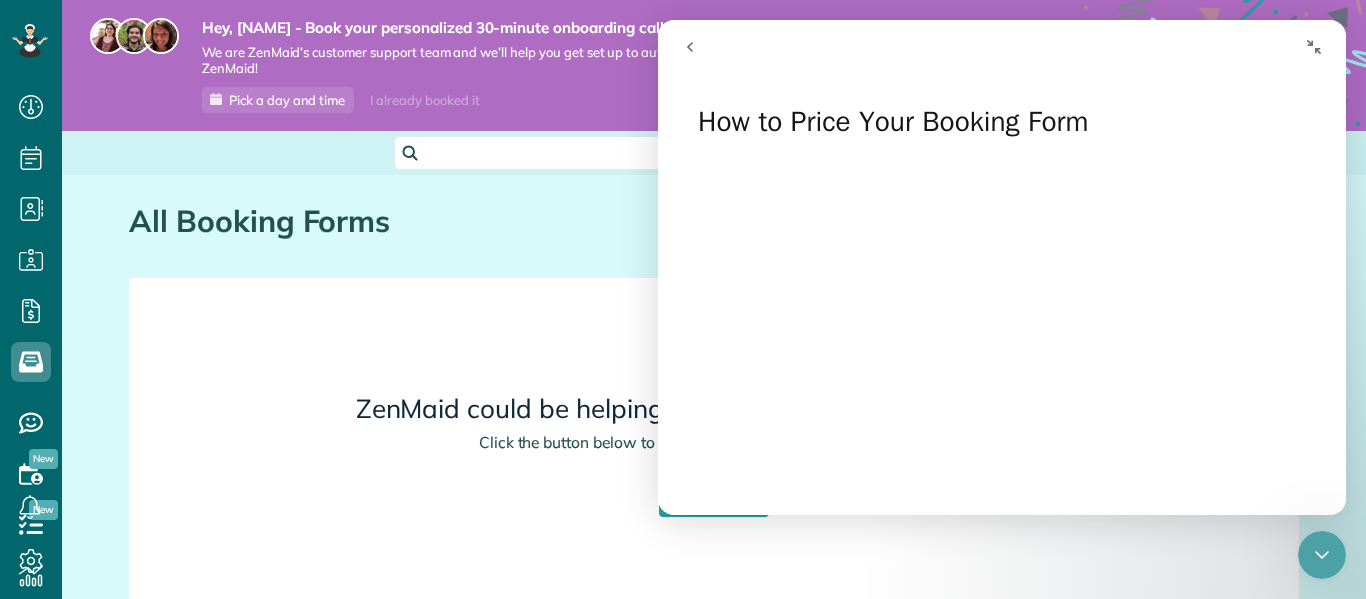 click 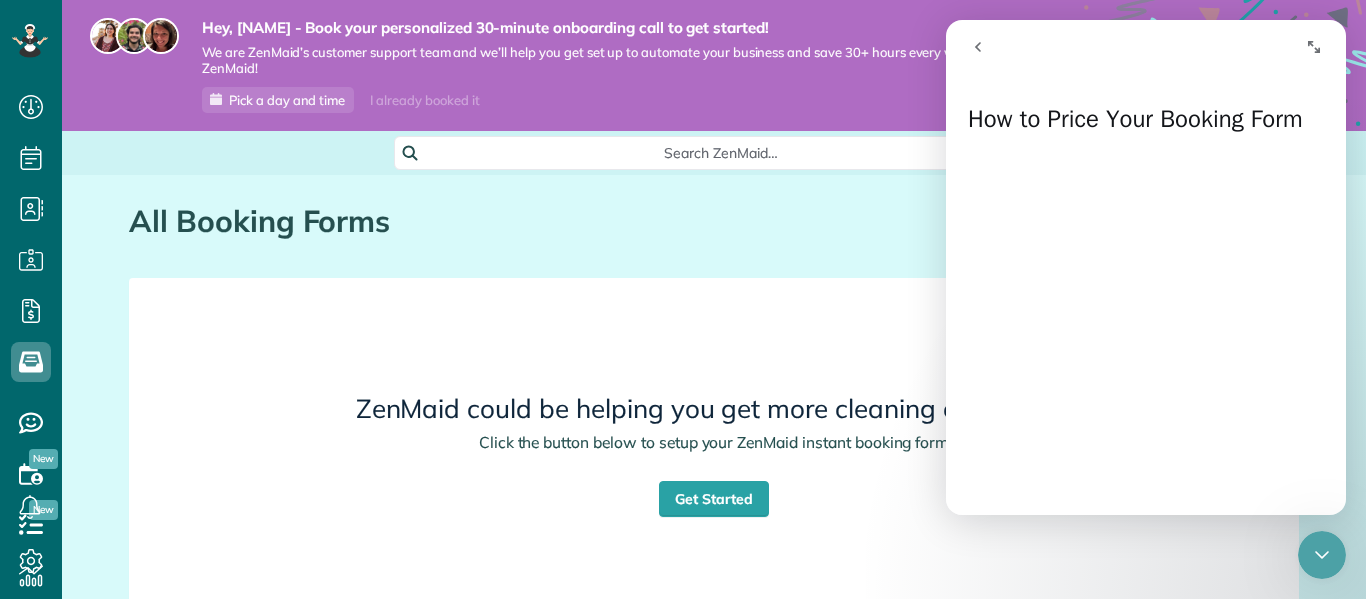 click 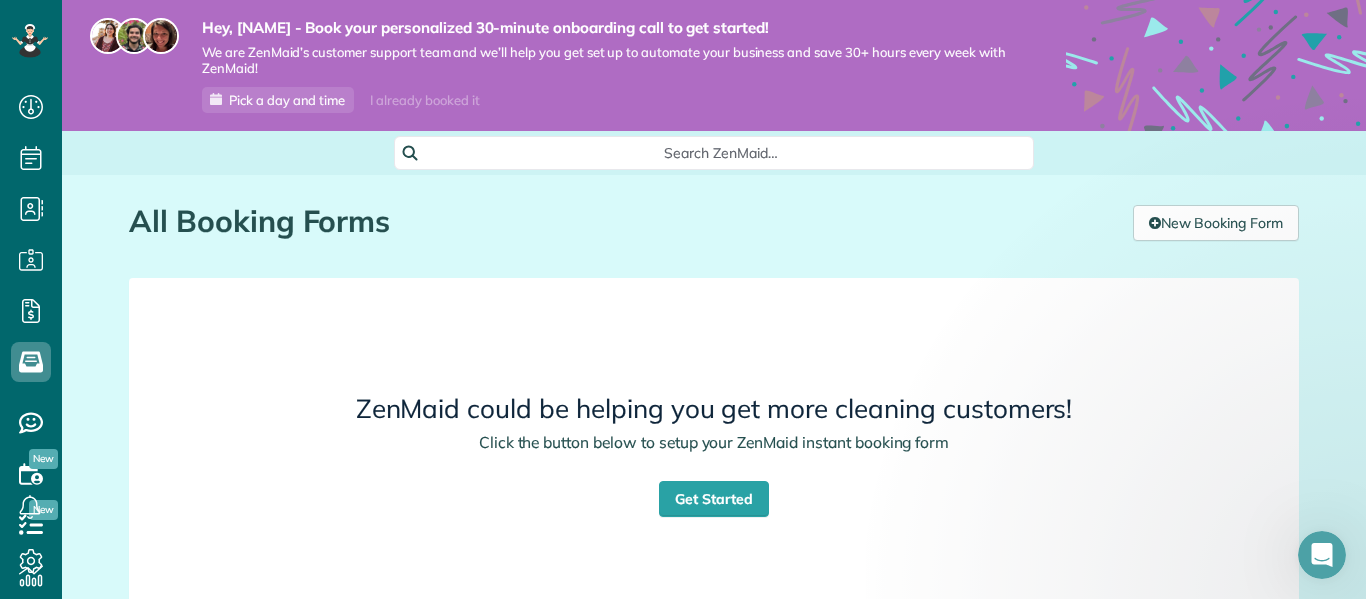 scroll, scrollTop: 0, scrollLeft: 0, axis: both 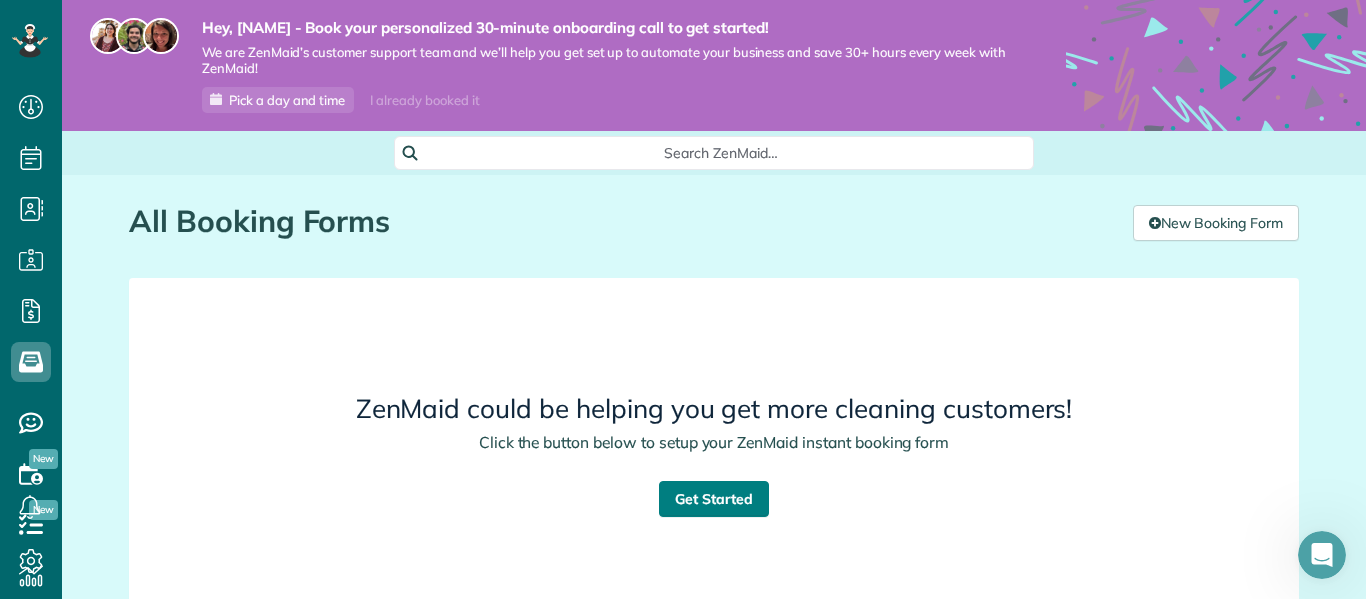 click on "Get Started" at bounding box center (714, 499) 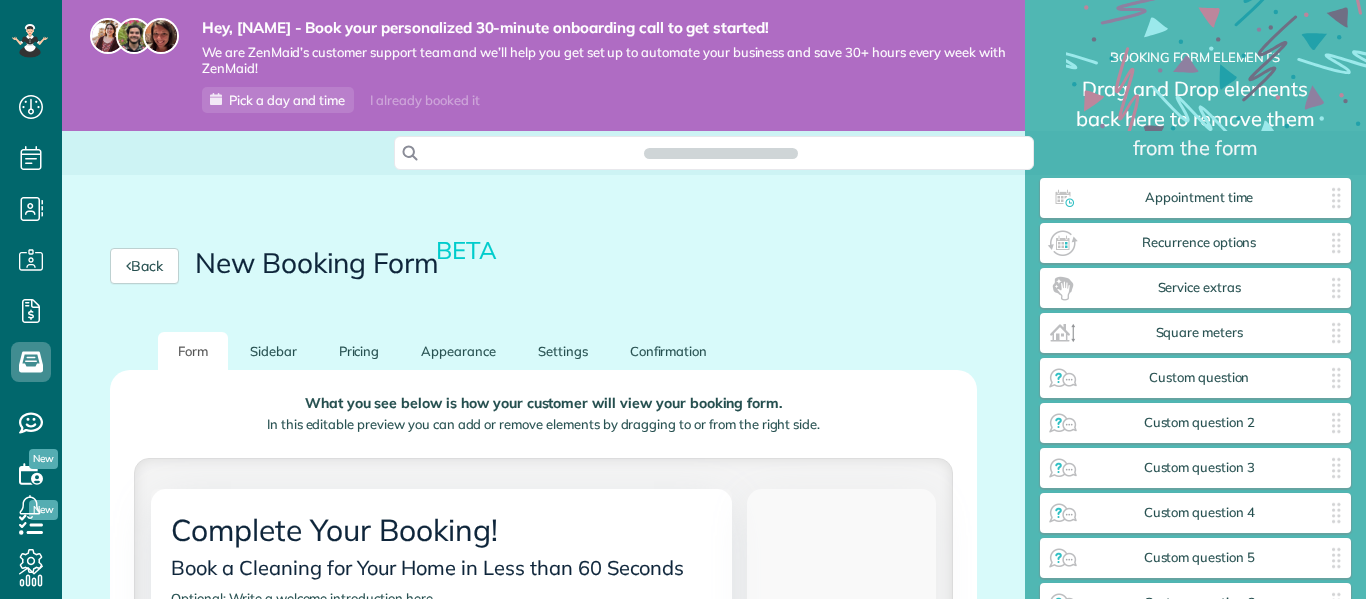 scroll, scrollTop: 0, scrollLeft: 0, axis: both 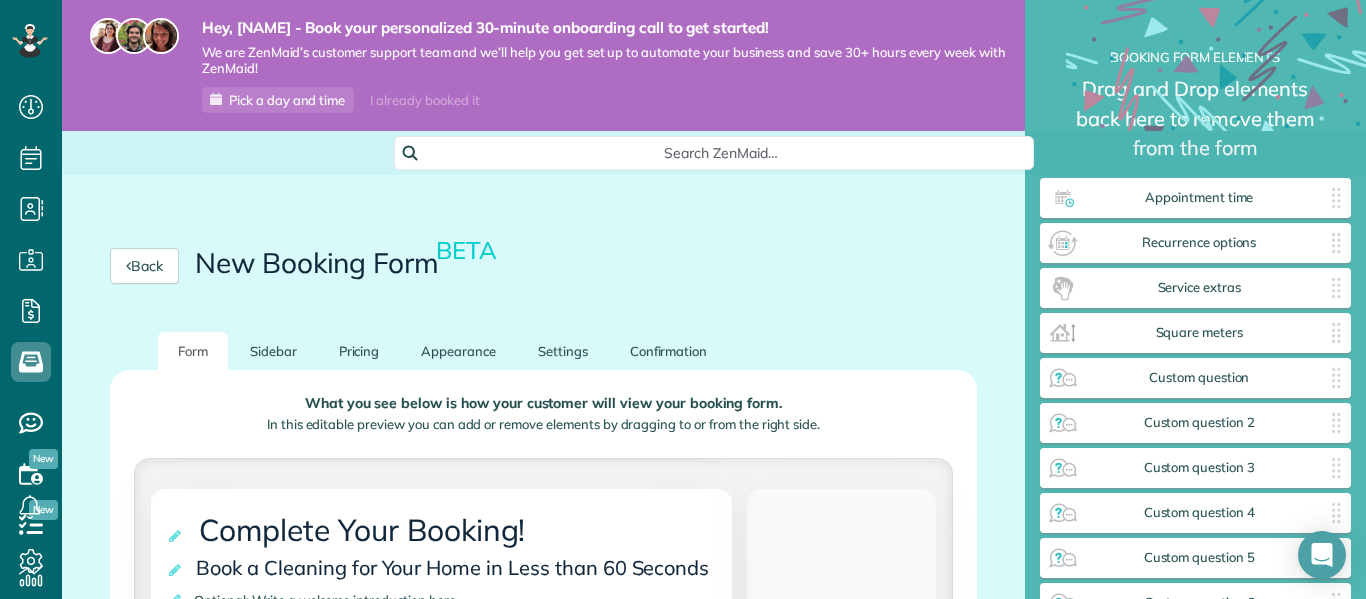 click on "Back
New Booking Form  BETA" at bounding box center [543, 266] 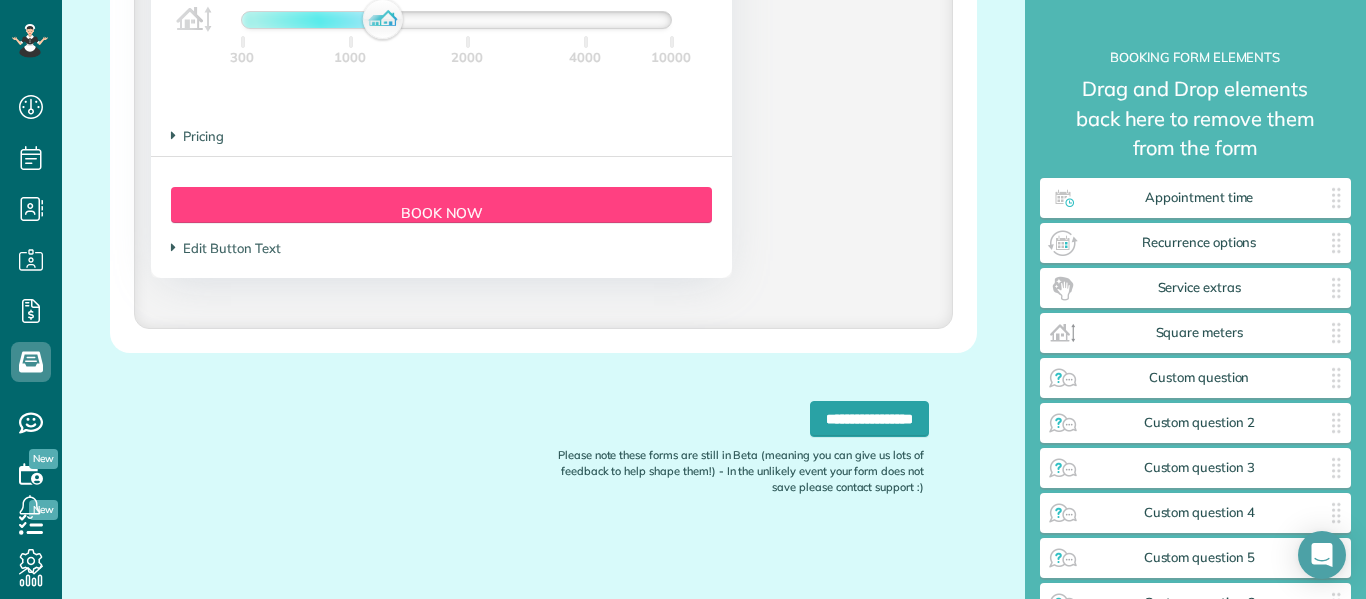 scroll, scrollTop: 2149, scrollLeft: 0, axis: vertical 